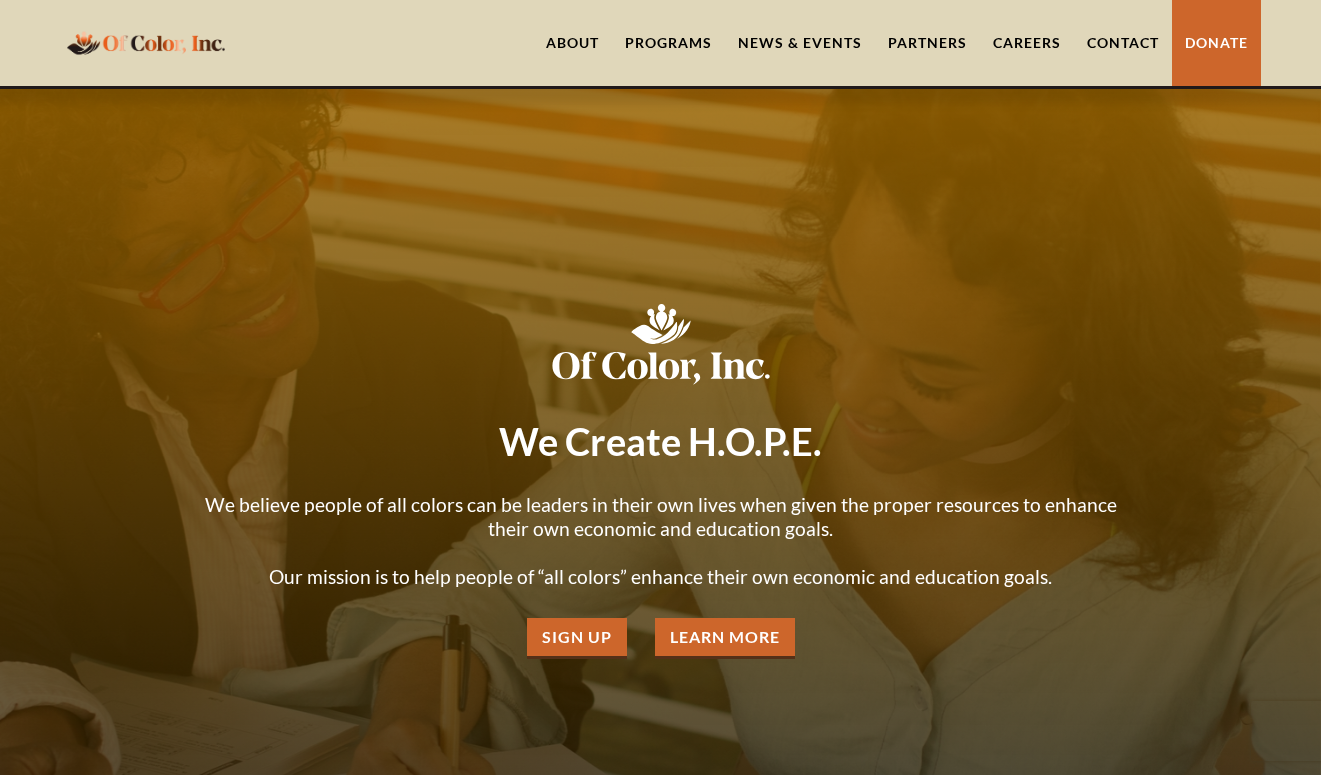 scroll, scrollTop: 0, scrollLeft: 0, axis: both 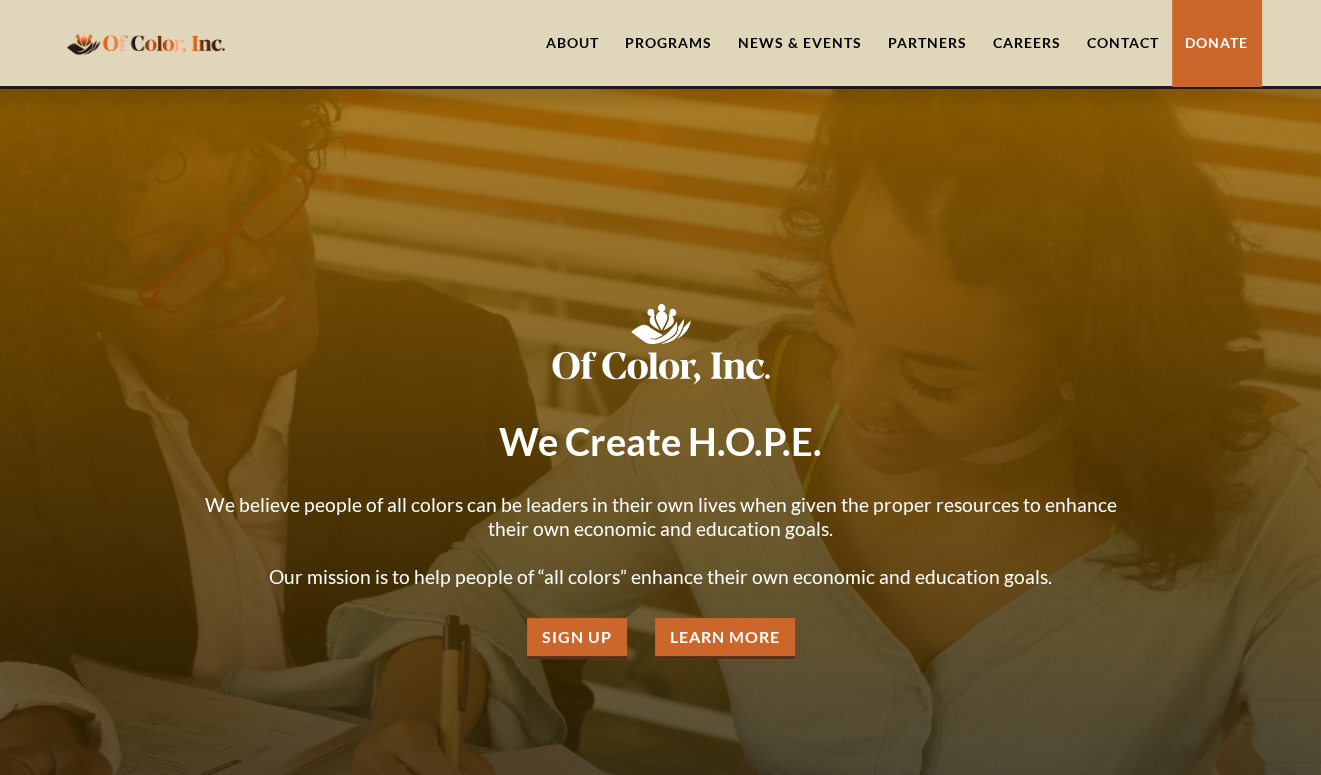 click on "Partners" at bounding box center [927, 43] 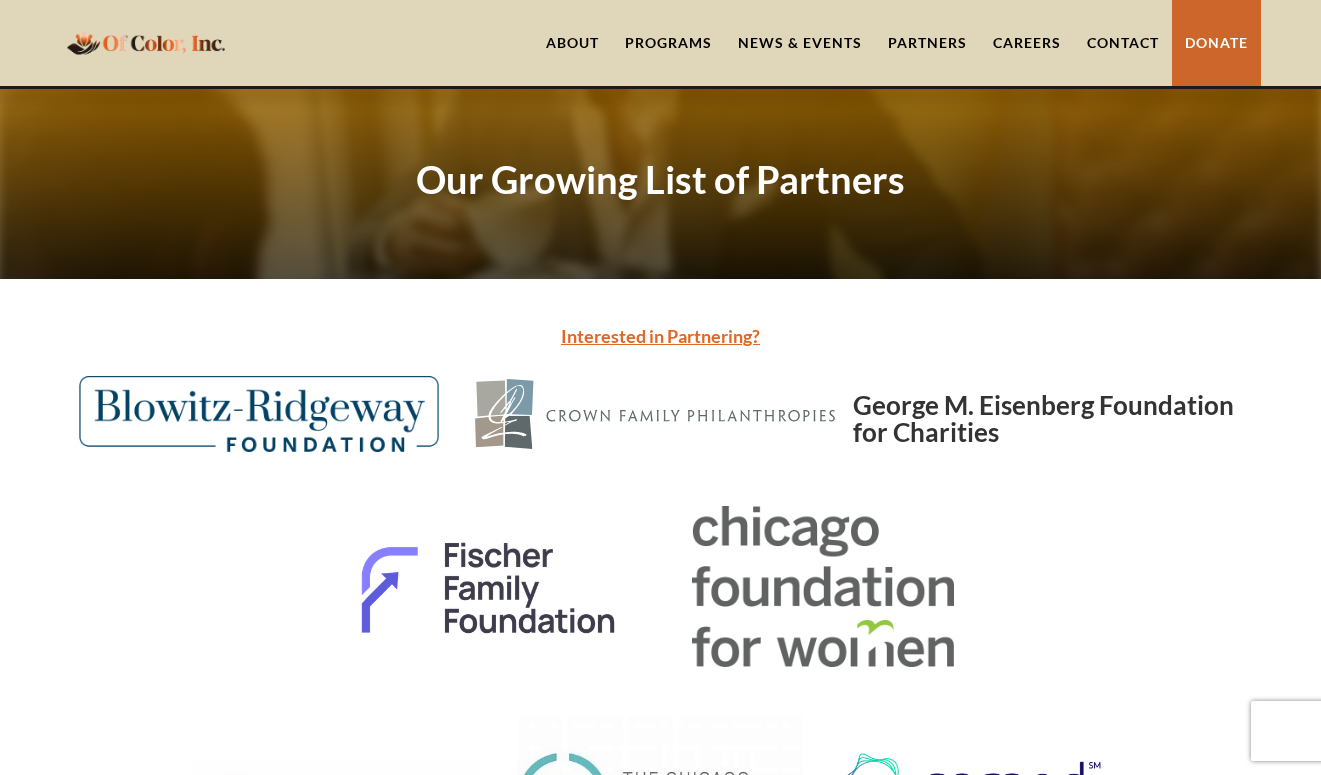 scroll, scrollTop: 0, scrollLeft: 0, axis: both 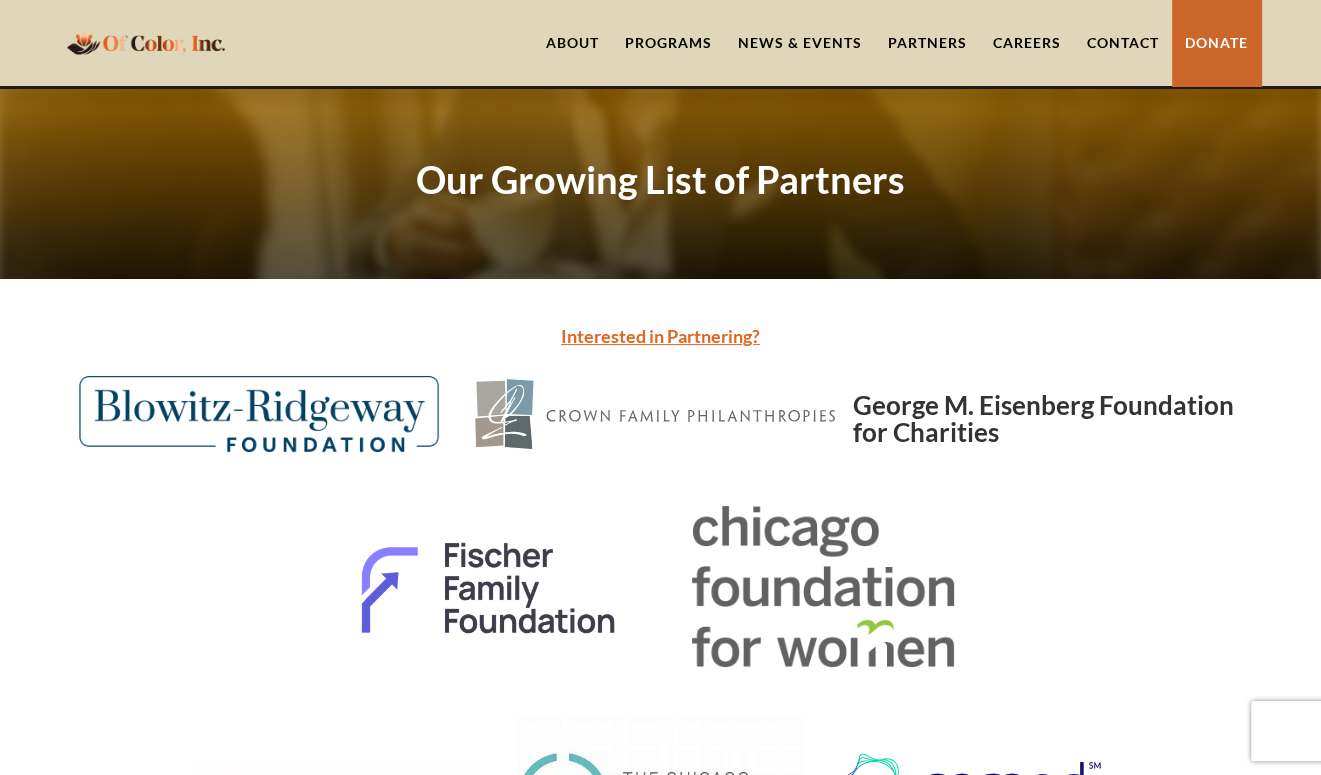 click on "Programs" at bounding box center (668, 43) 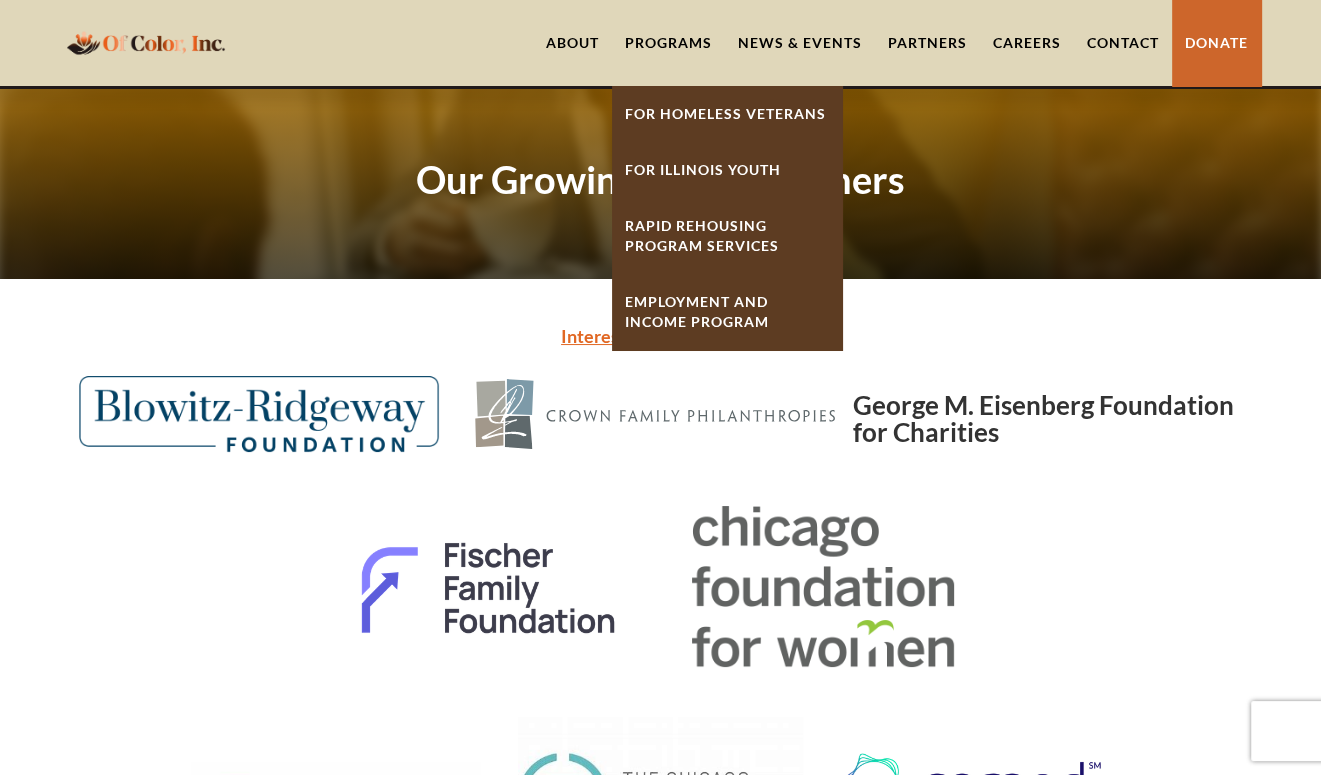 click on "Partners" at bounding box center (927, 43) 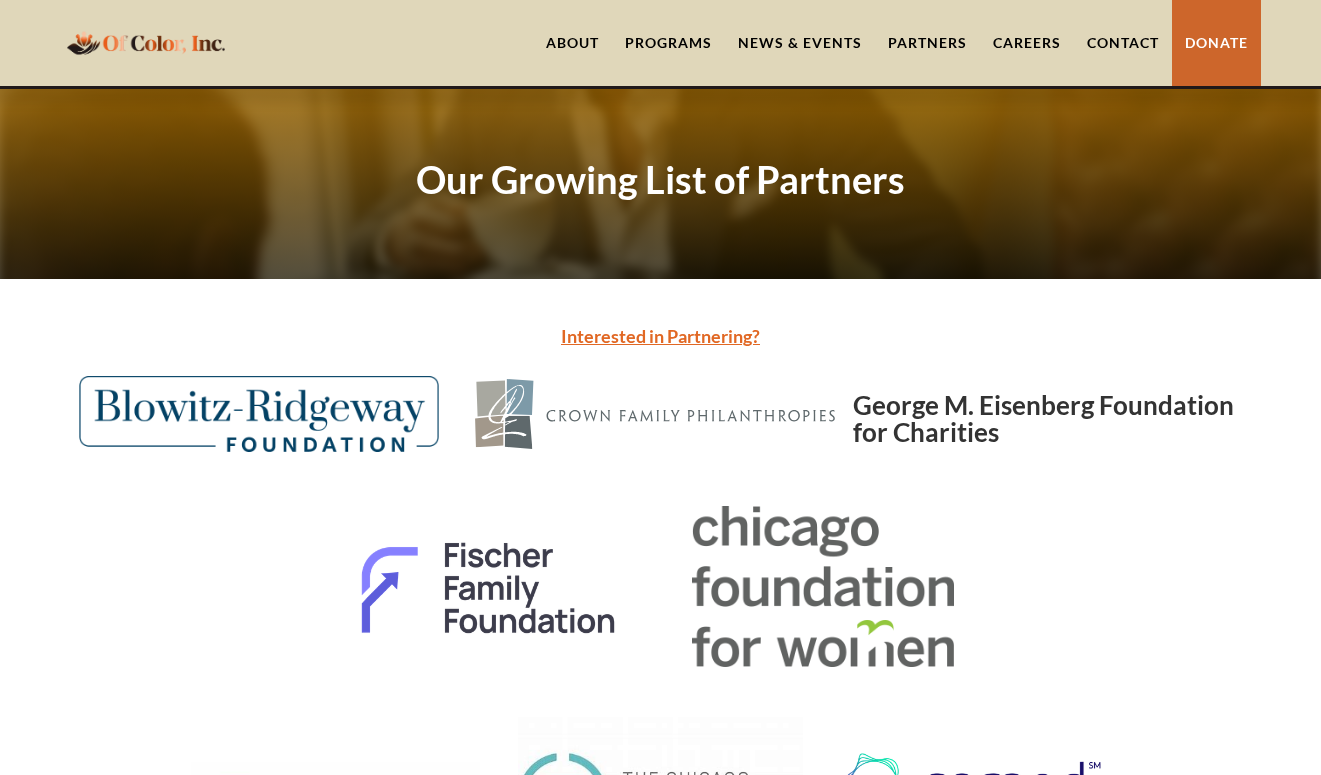 scroll, scrollTop: 0, scrollLeft: 0, axis: both 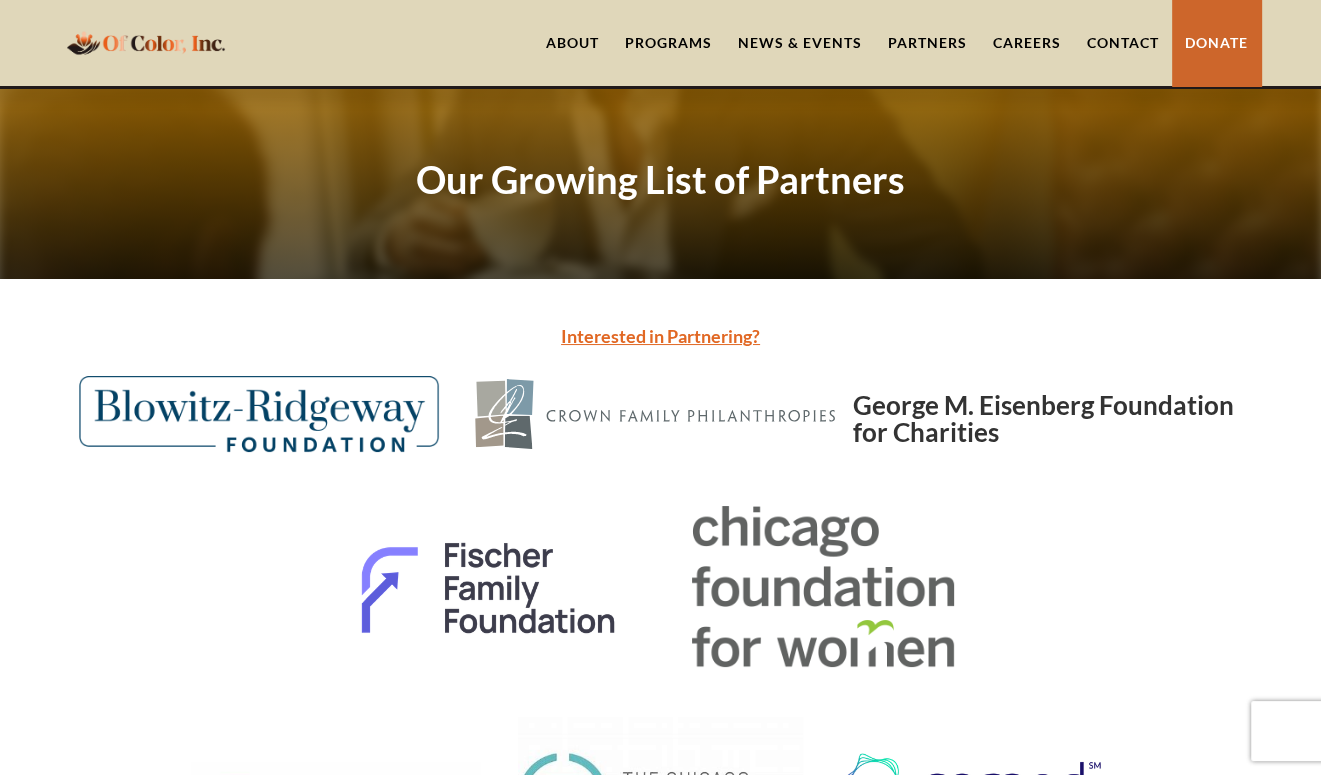 click on "Careers" at bounding box center [1027, 43] 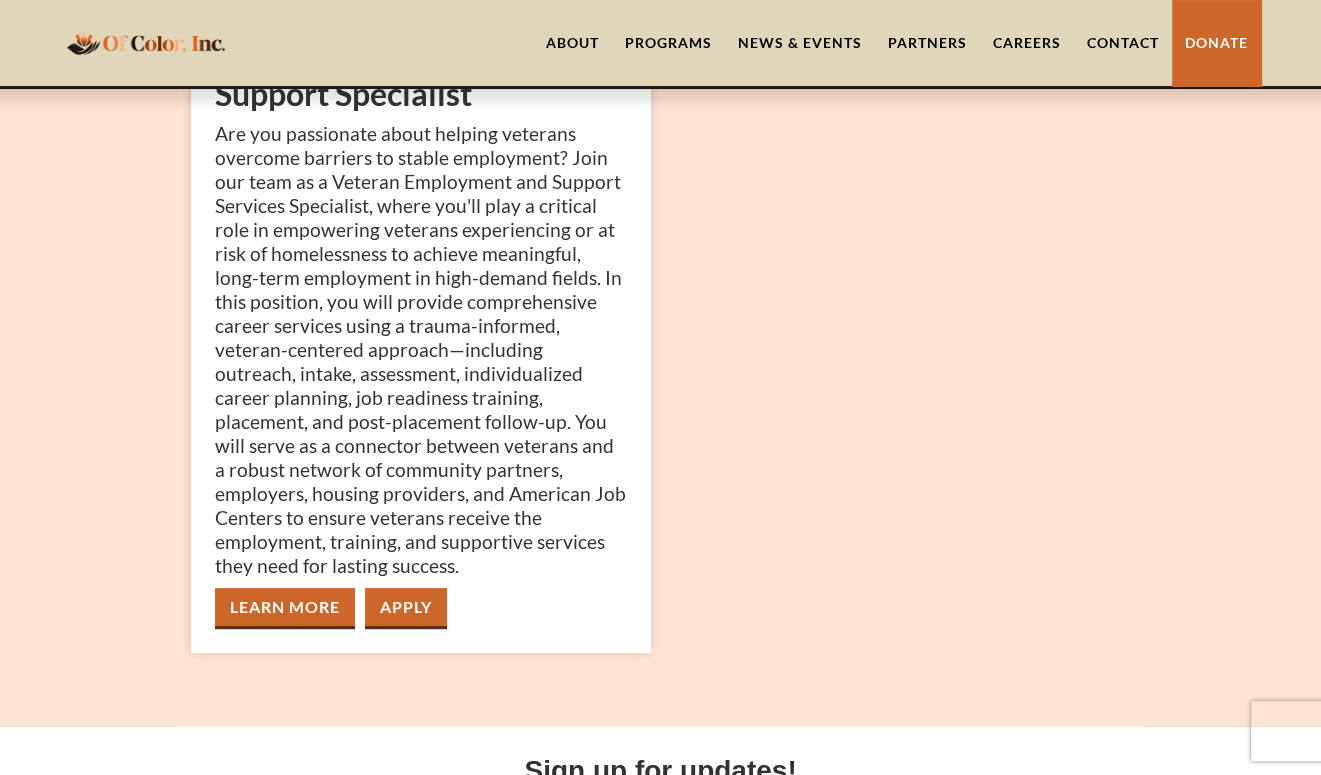 scroll, scrollTop: 0, scrollLeft: 0, axis: both 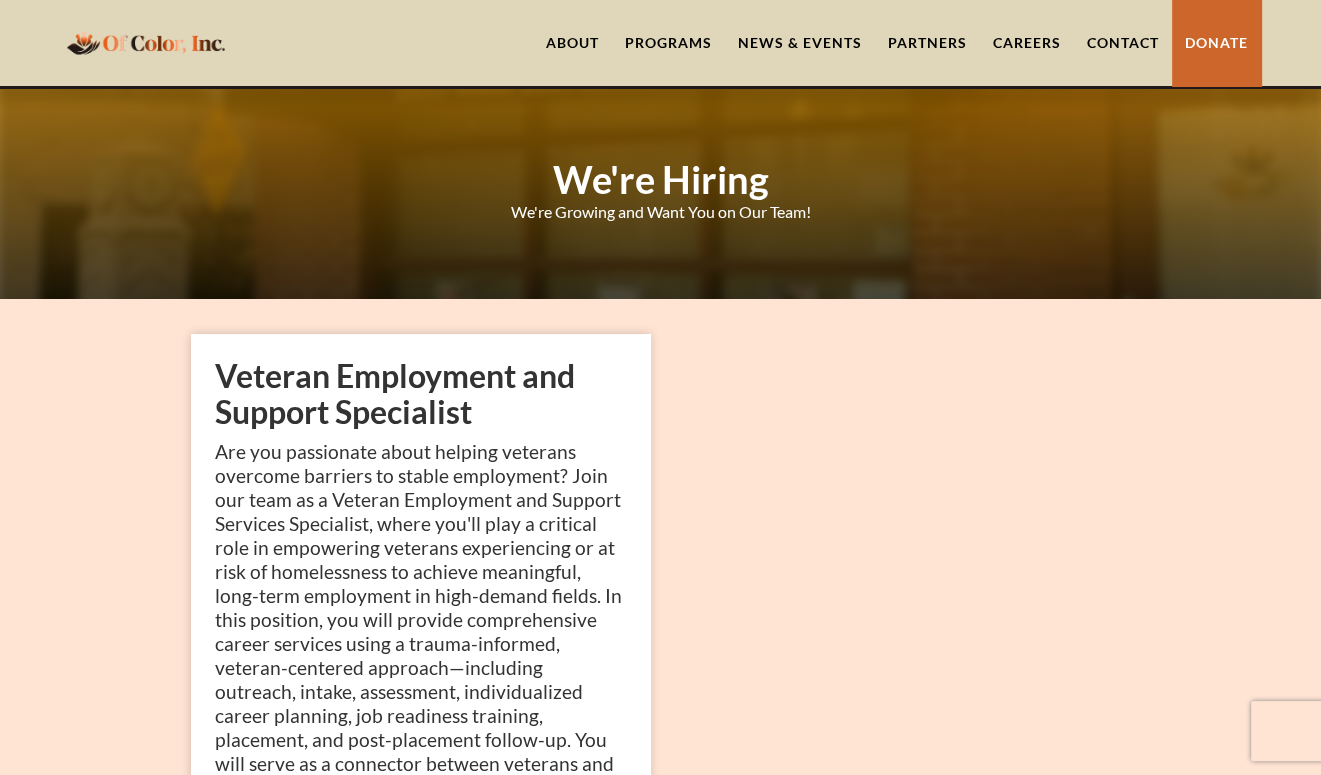 click on "Programs" at bounding box center [668, 43] 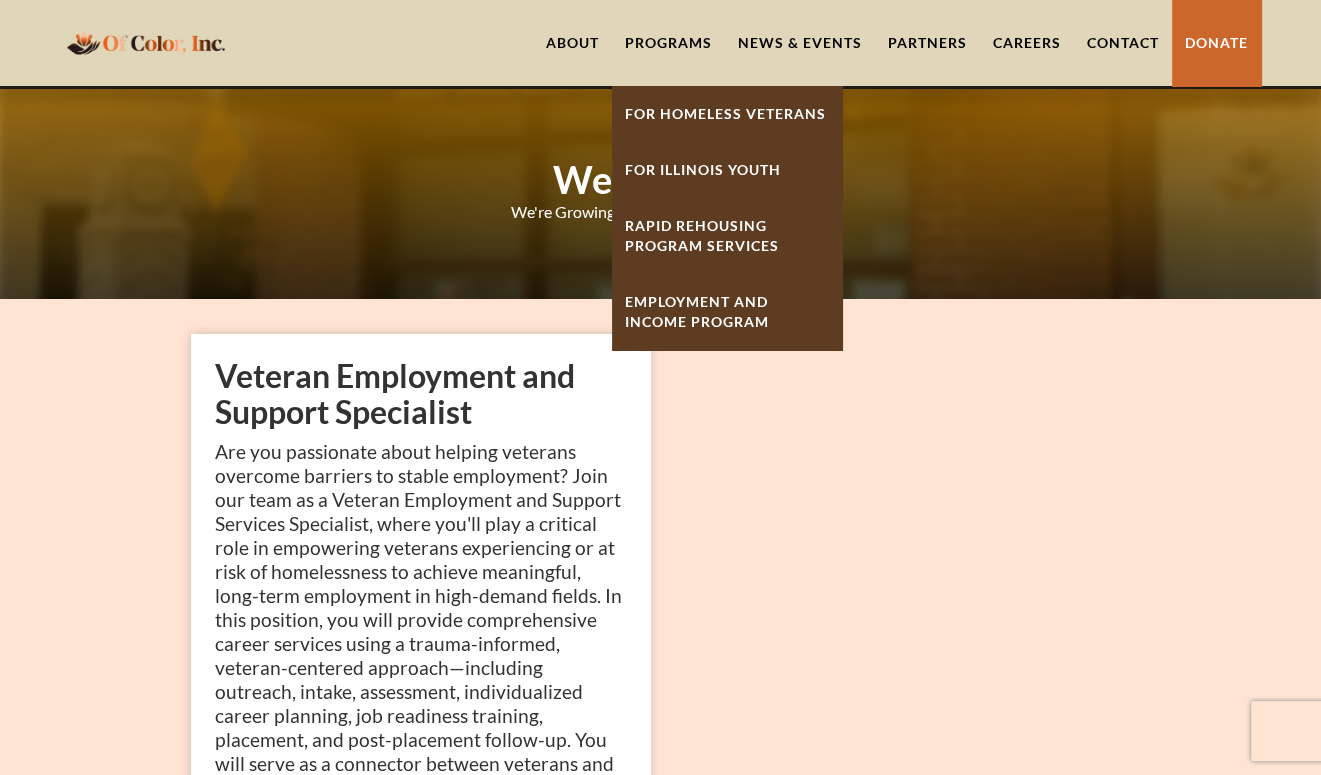 click on "About" at bounding box center [572, 43] 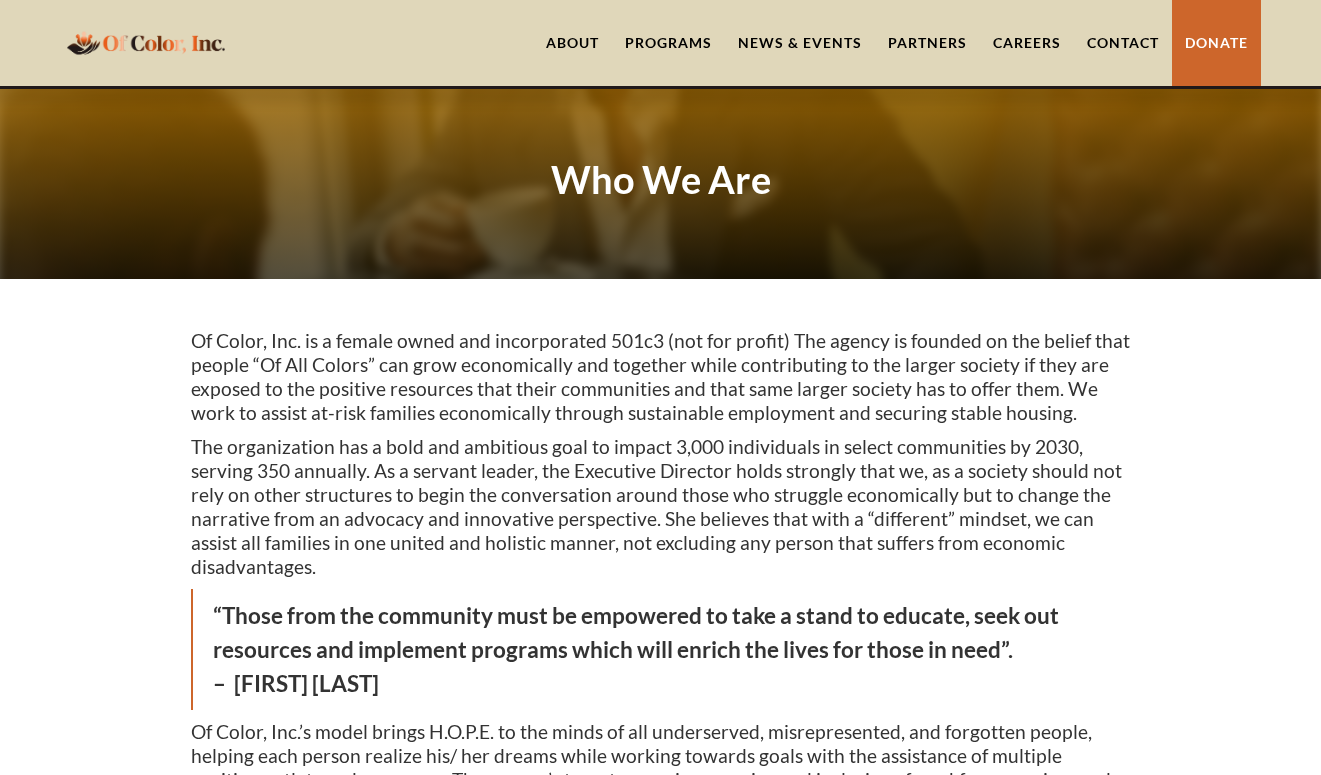 scroll, scrollTop: 0, scrollLeft: 0, axis: both 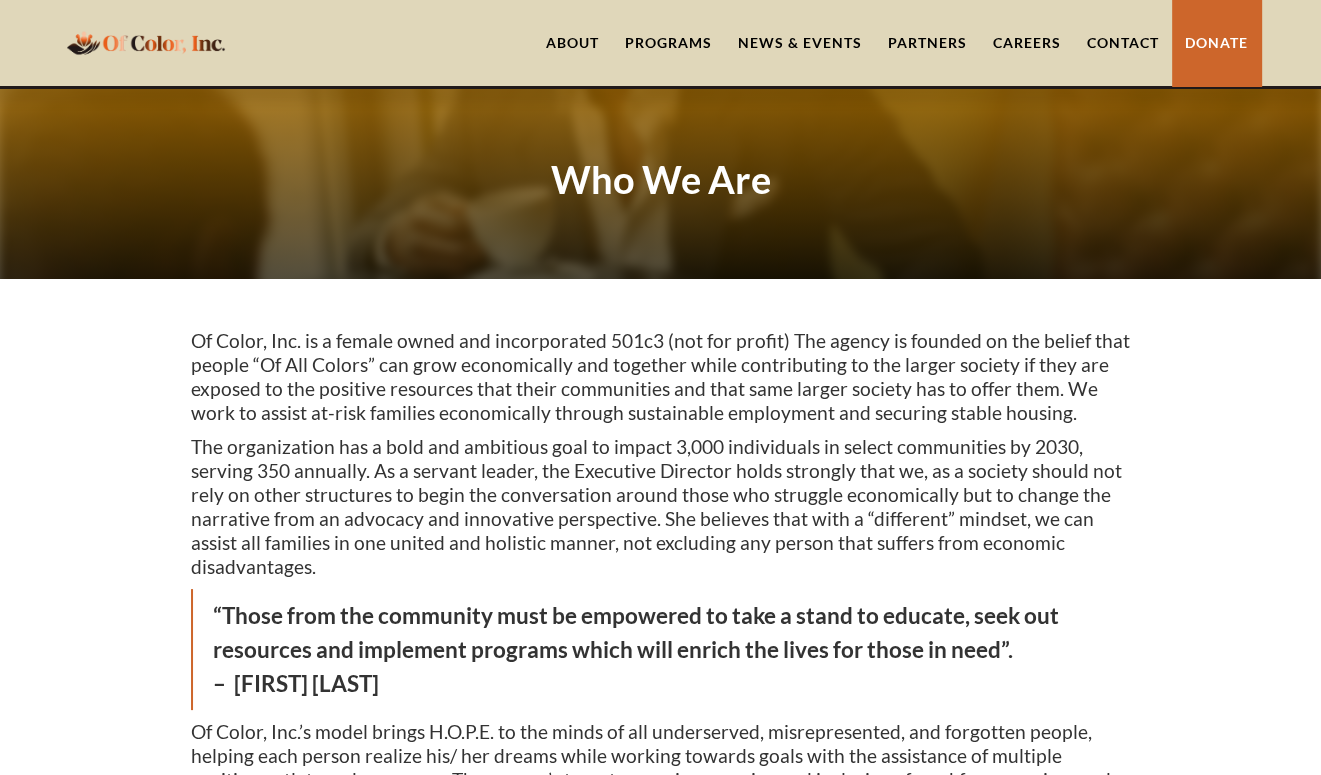 click on "About" at bounding box center [572, 43] 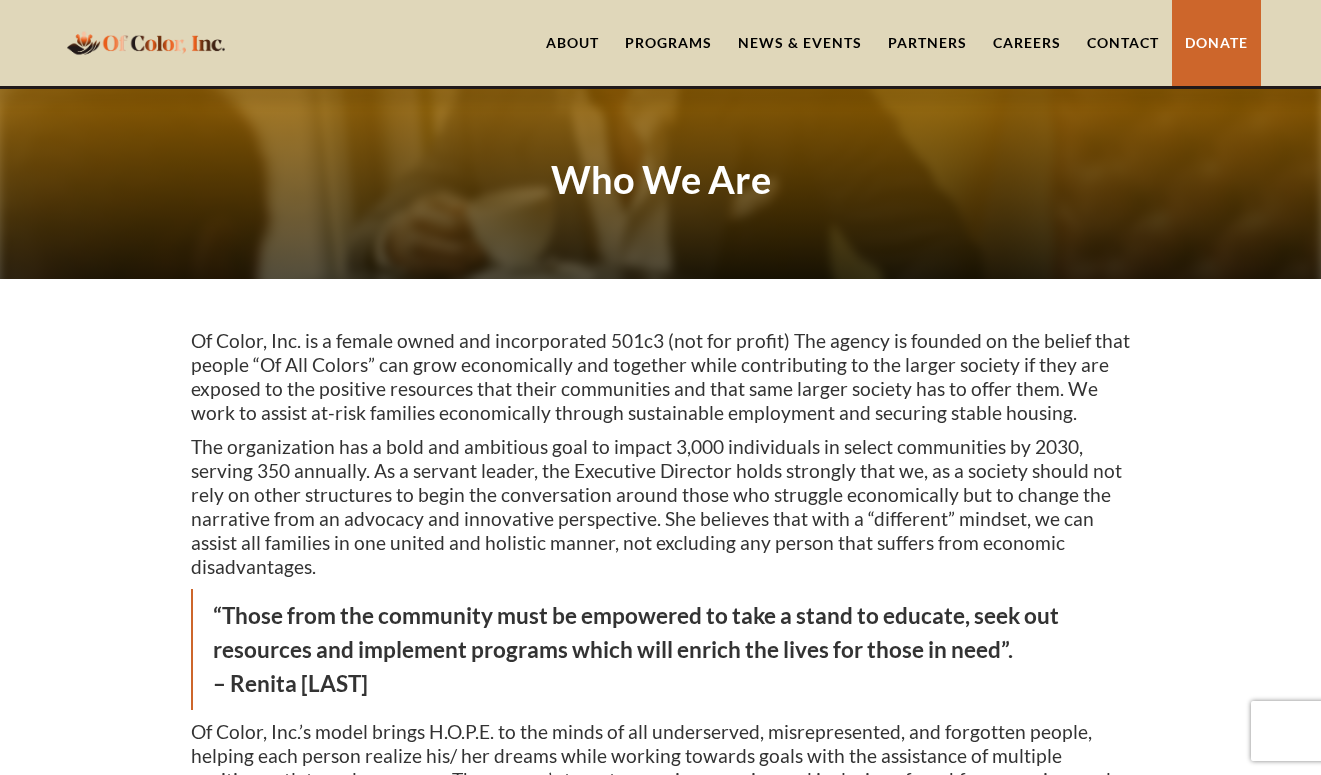 scroll, scrollTop: 0, scrollLeft: 0, axis: both 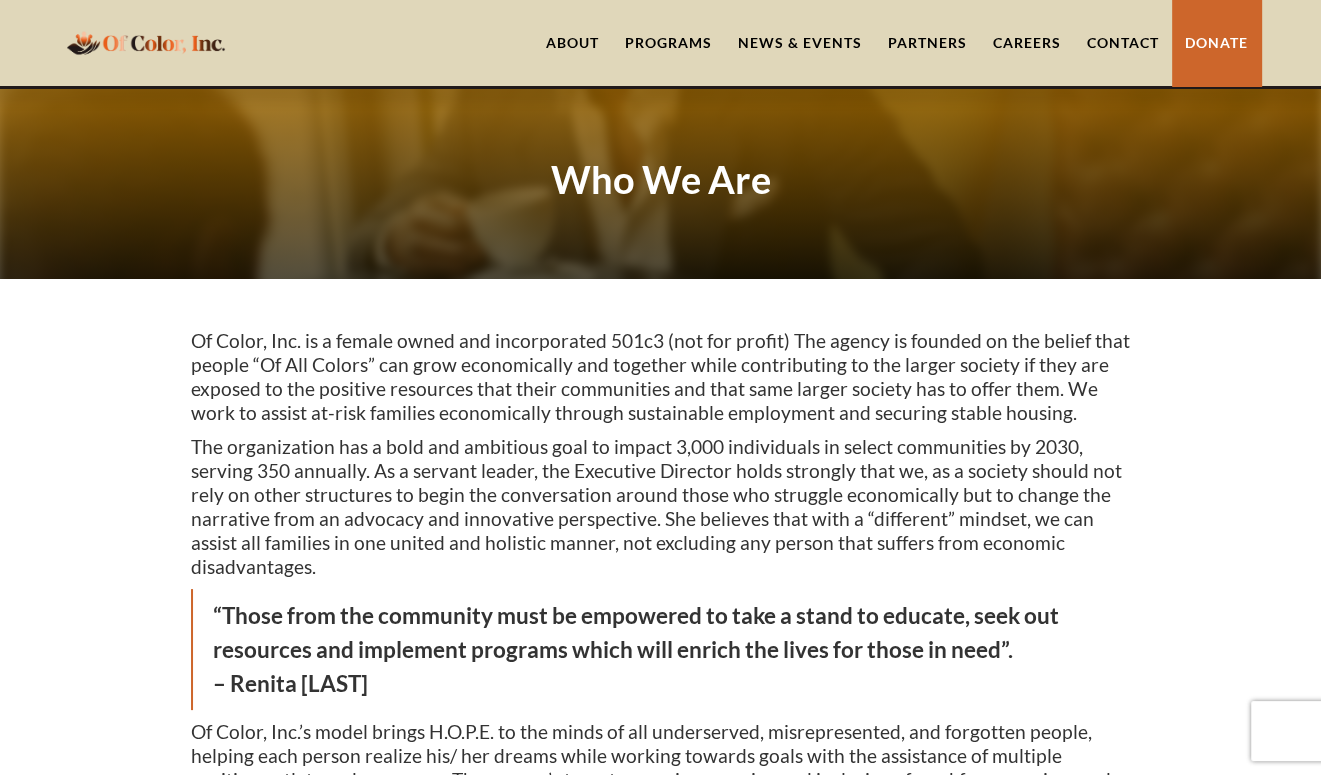 click on "Careers" at bounding box center (1027, 43) 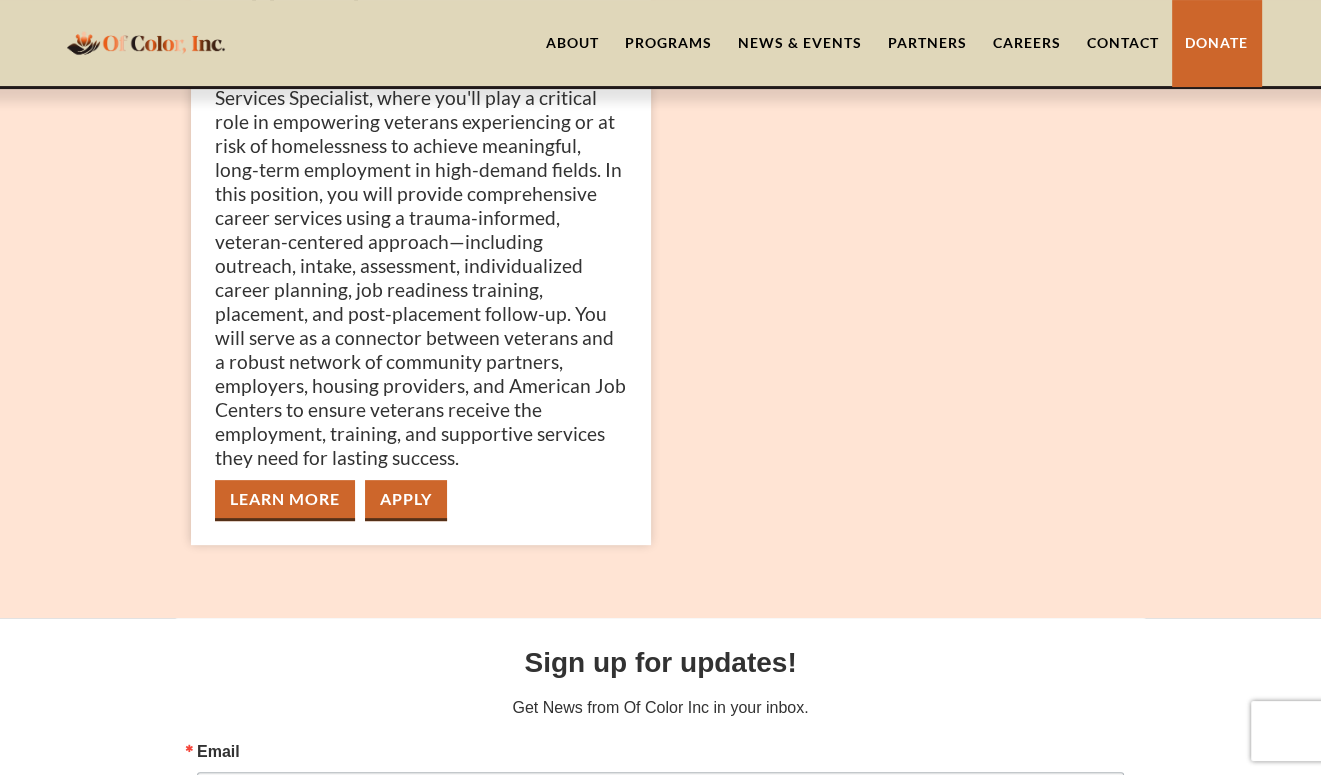 scroll, scrollTop: 427, scrollLeft: 0, axis: vertical 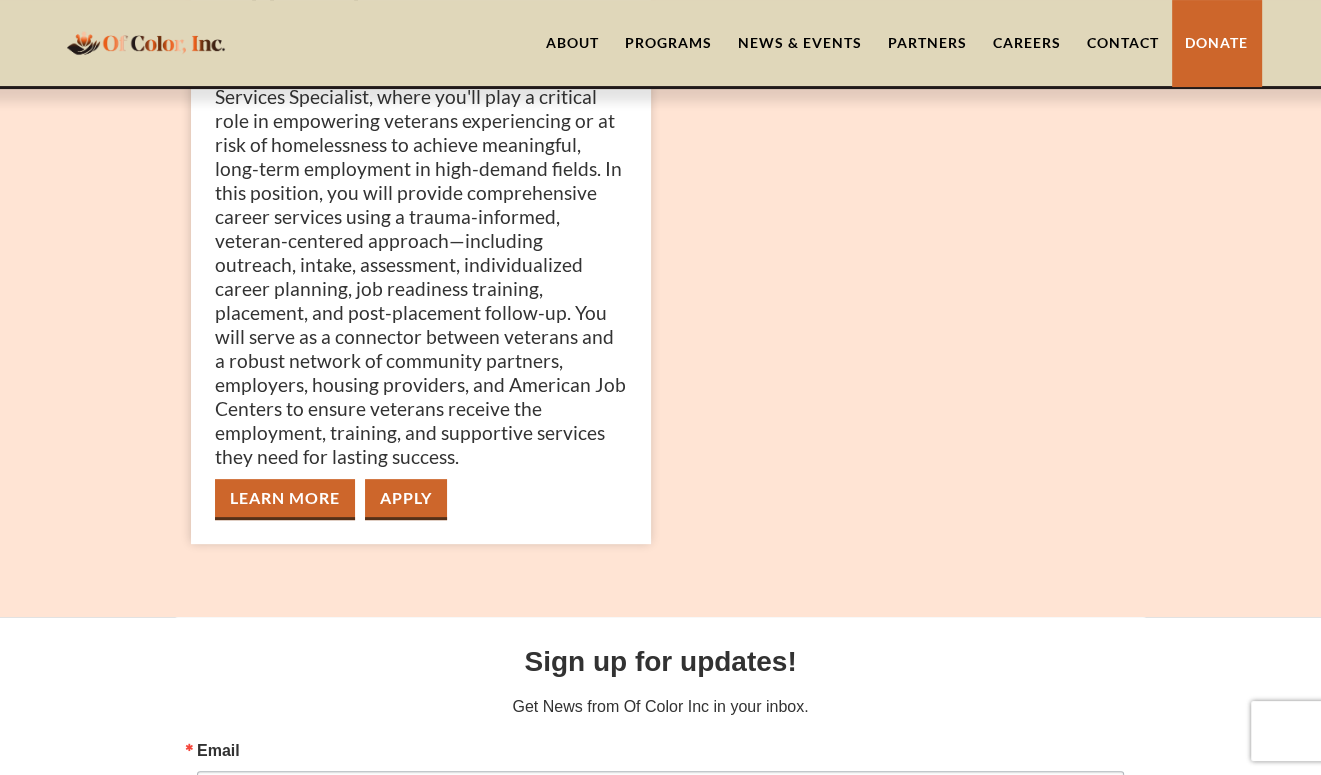 click on "Contact" at bounding box center (1123, 43) 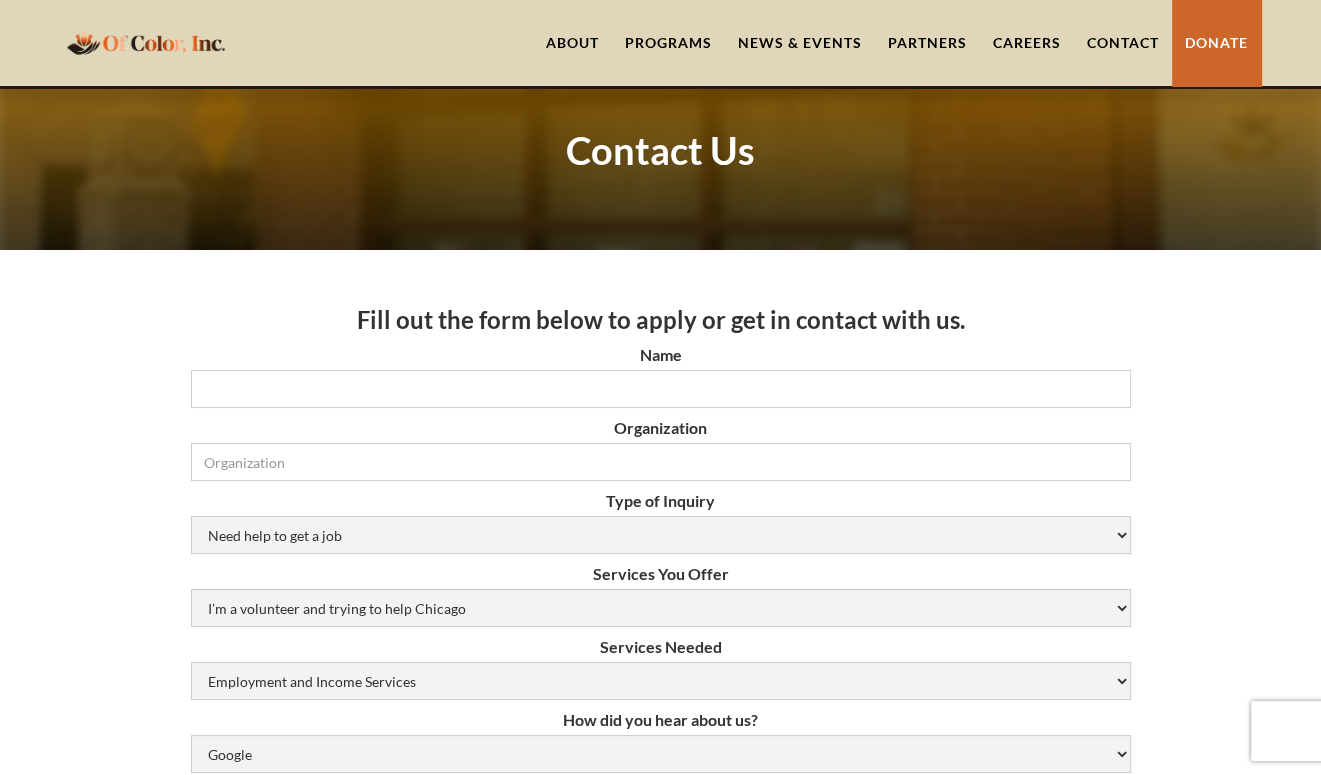 scroll, scrollTop: 449, scrollLeft: 0, axis: vertical 